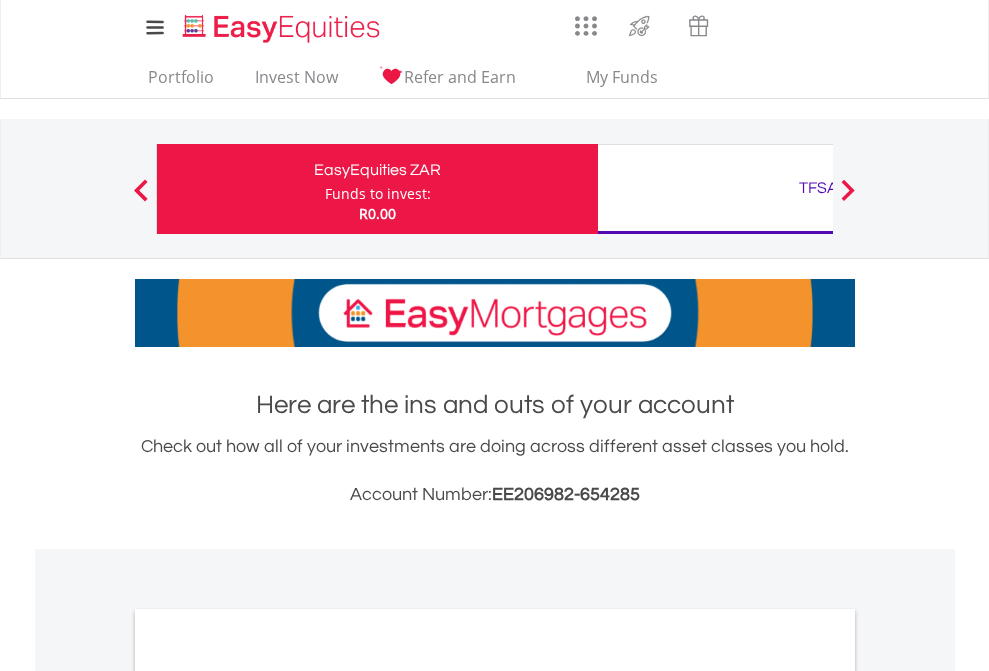 scroll, scrollTop: 0, scrollLeft: 0, axis: both 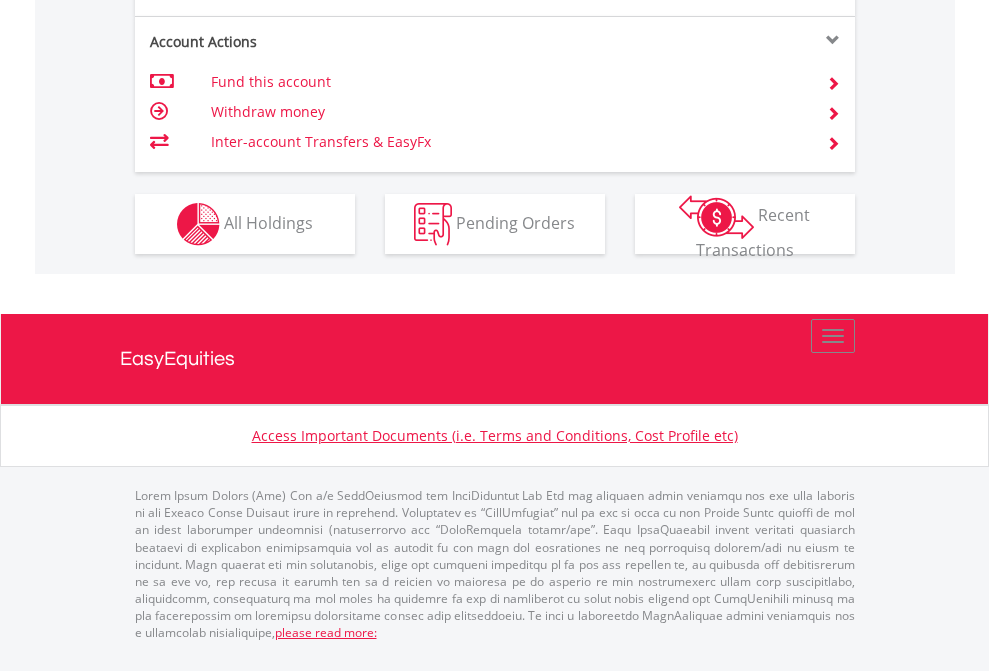 click on "Investment types" at bounding box center [706, -337] 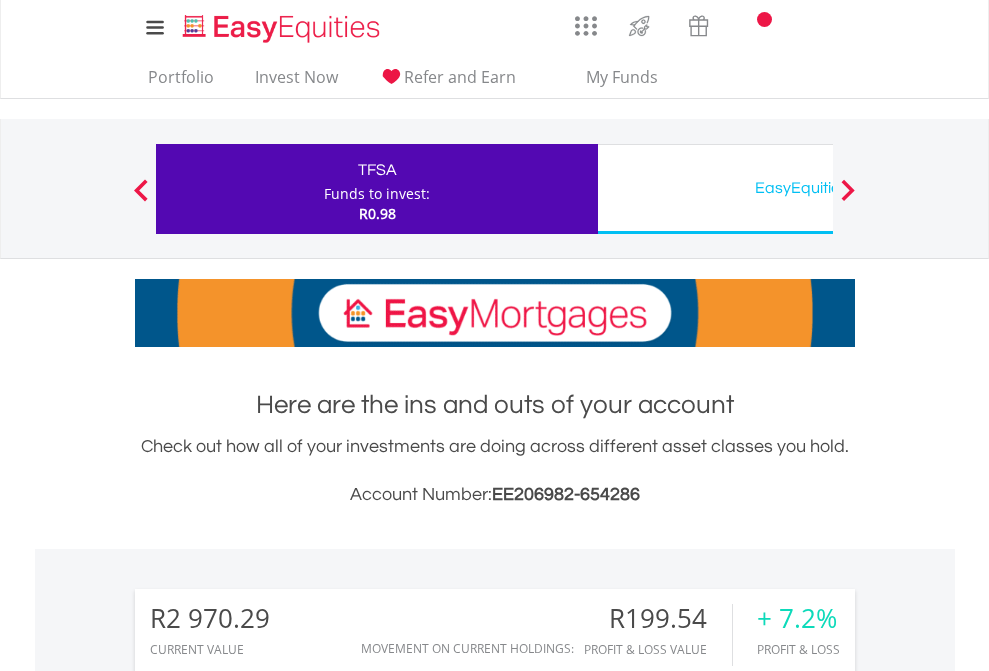 scroll, scrollTop: 0, scrollLeft: 0, axis: both 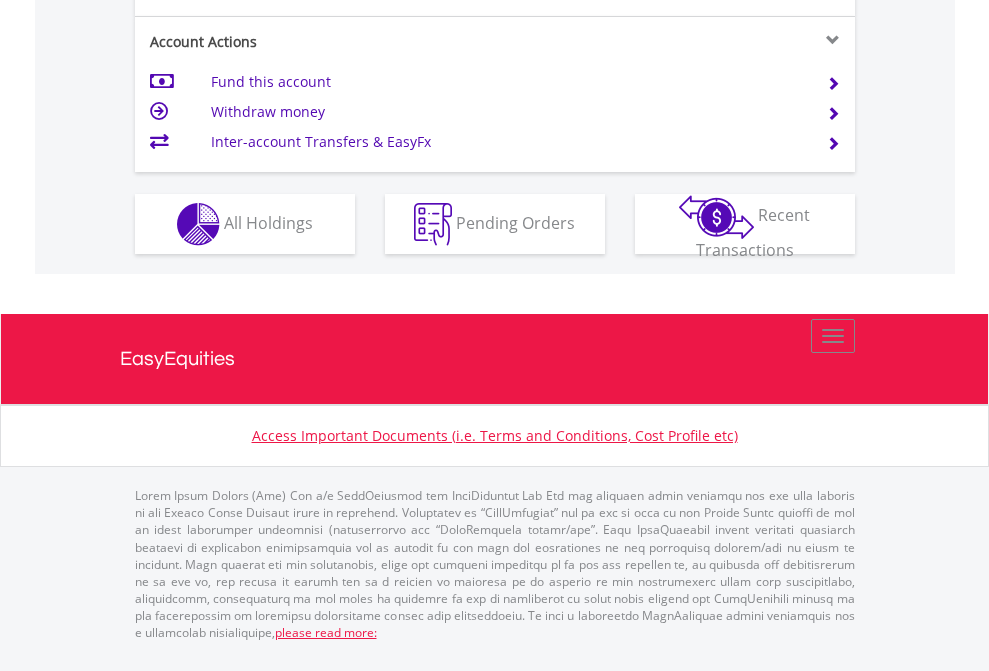 click on "Investment types" at bounding box center [706, -337] 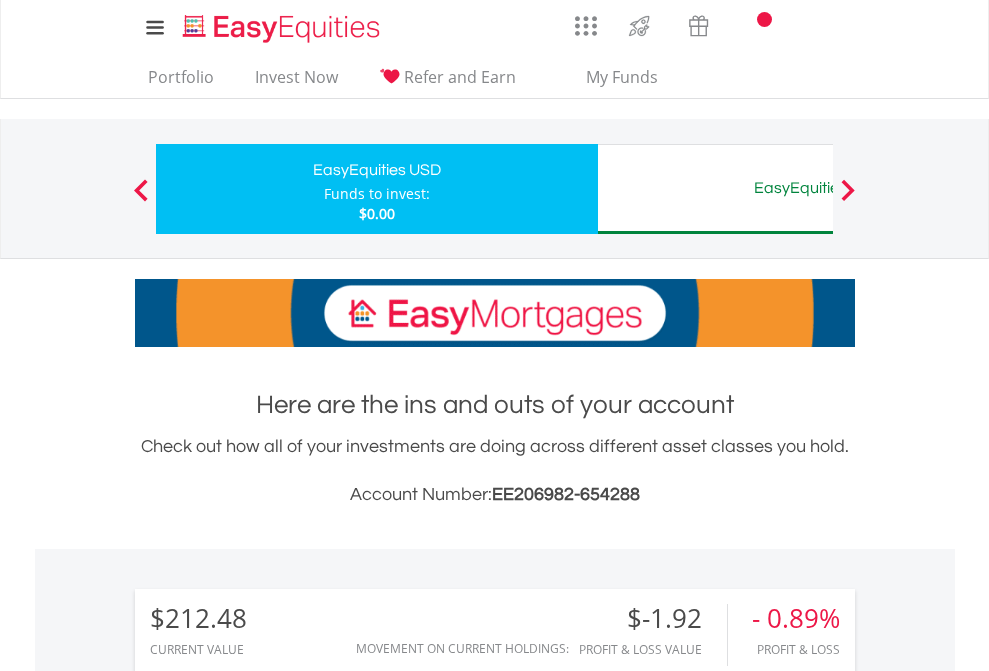 scroll, scrollTop: 0, scrollLeft: 0, axis: both 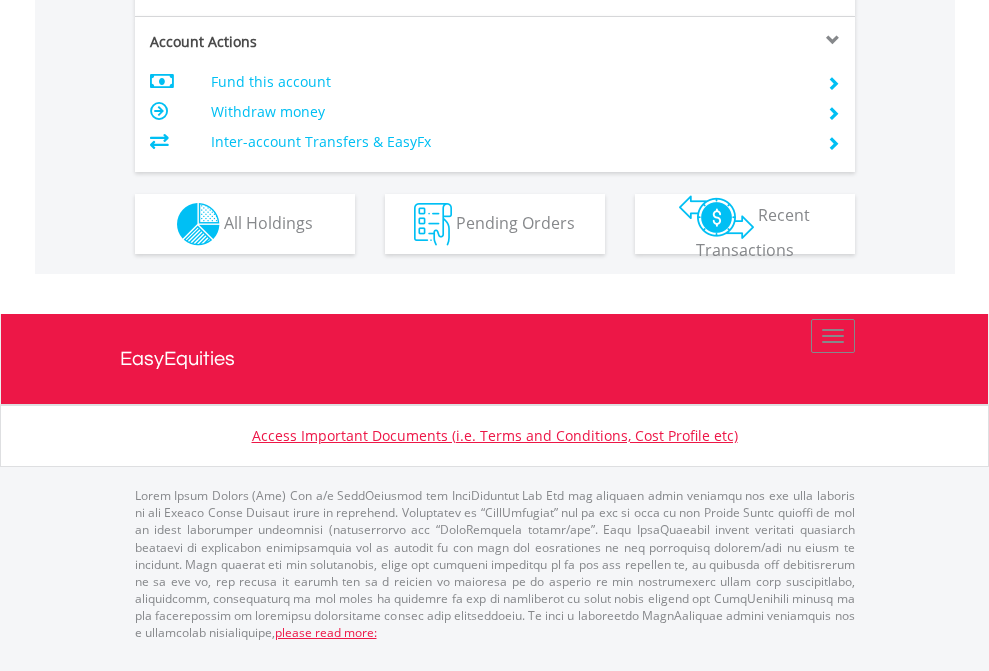 click on "Investment types" at bounding box center [706, -337] 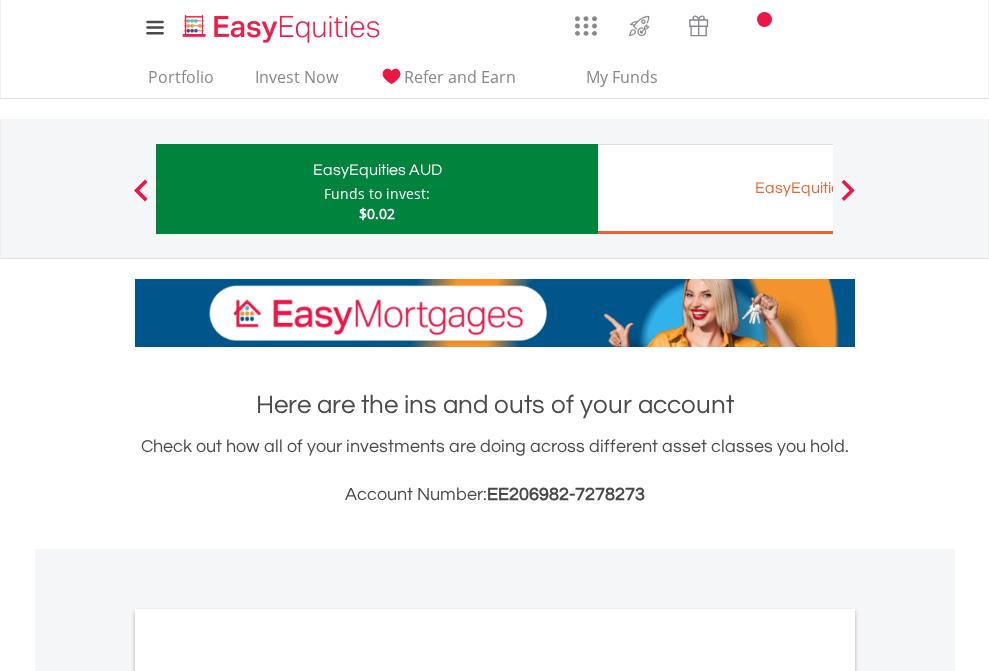 scroll, scrollTop: 0, scrollLeft: 0, axis: both 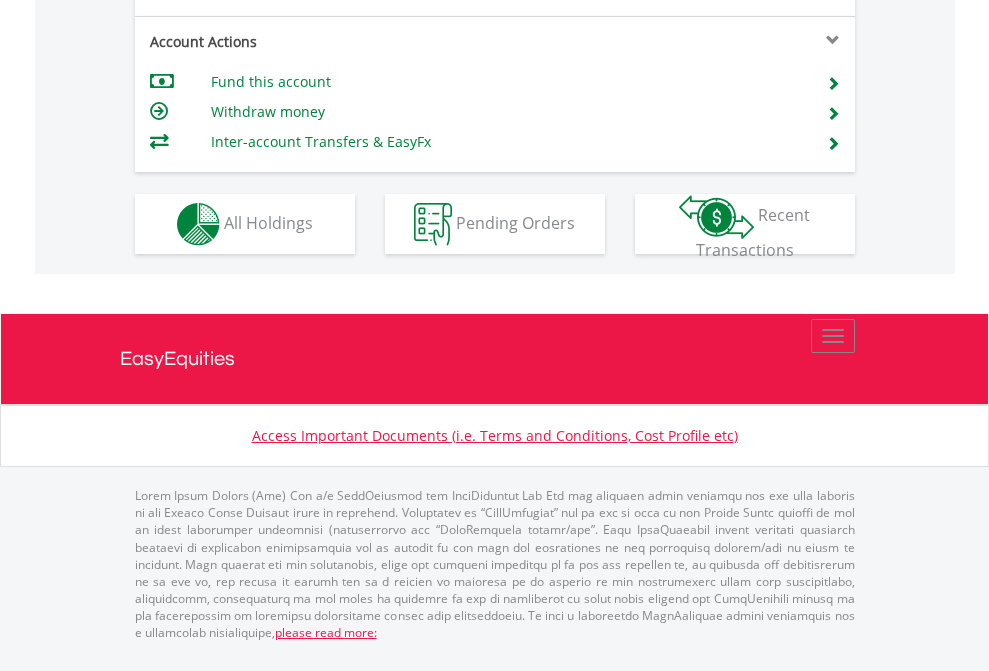 click on "Investment types" at bounding box center (706, -337) 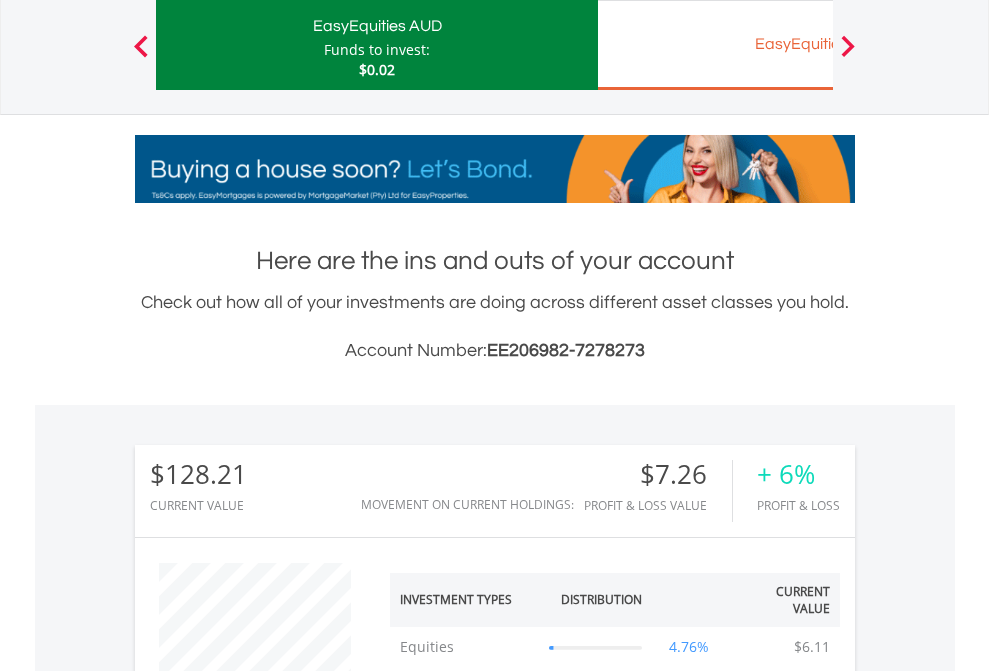 click on "EasyEquities EUR" at bounding box center (818, 44) 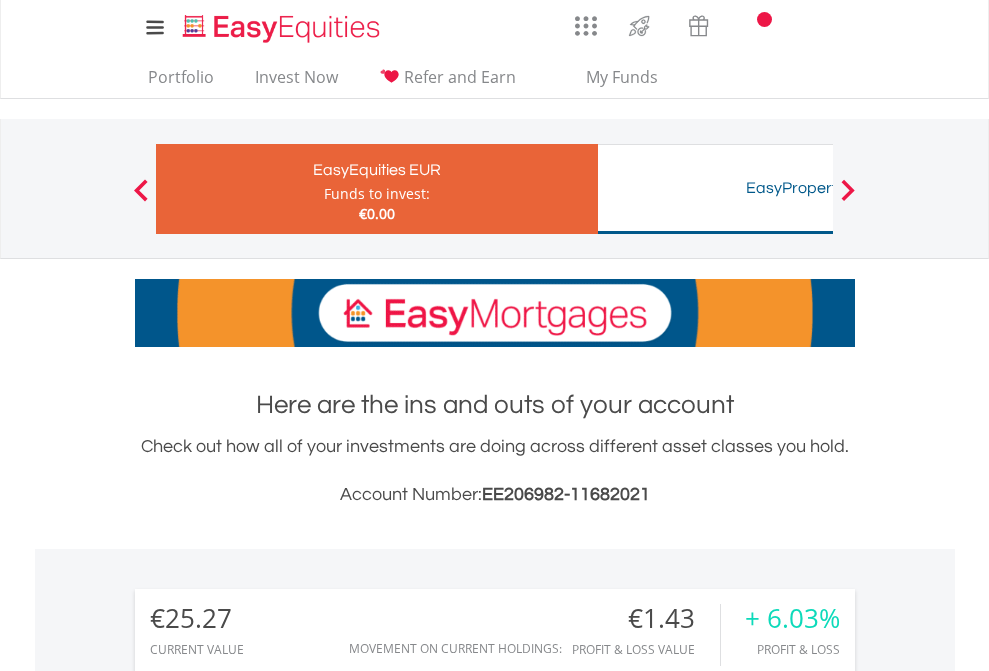 scroll, scrollTop: 0, scrollLeft: 0, axis: both 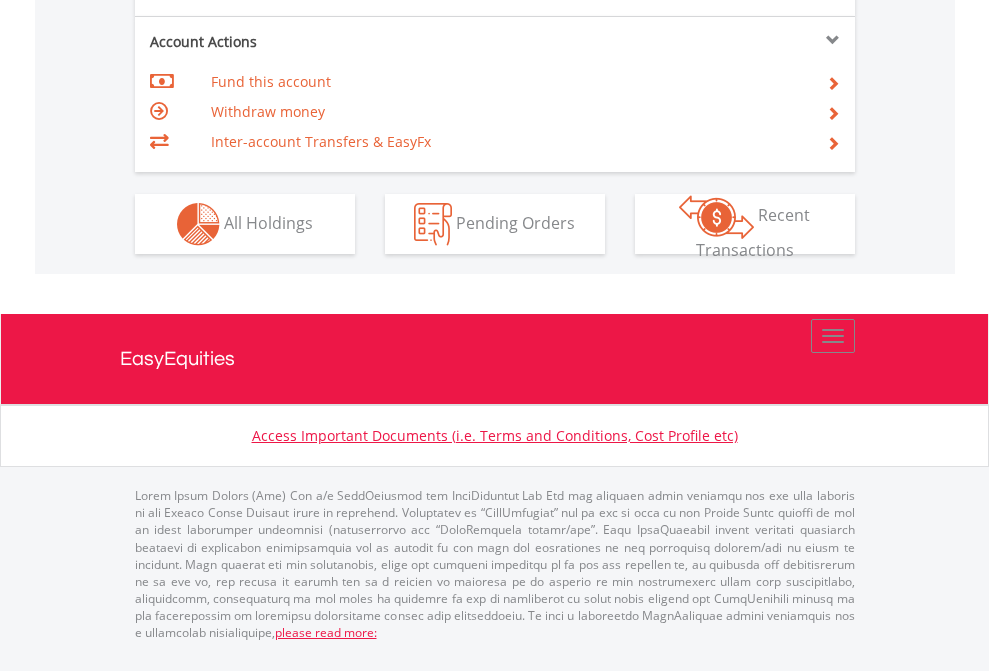 click on "Investment types" at bounding box center (706, -337) 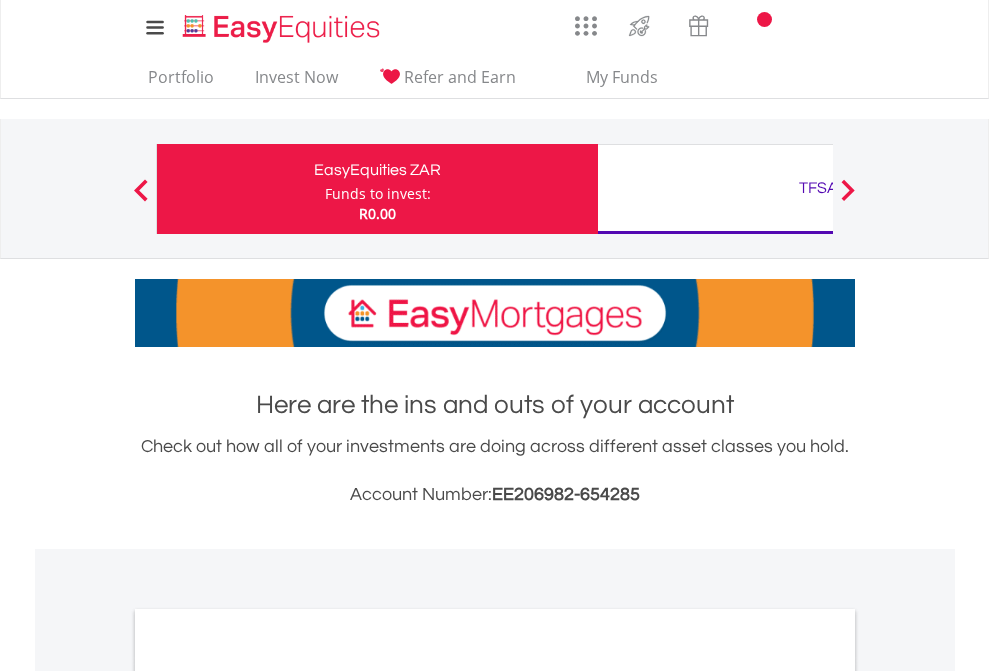 scroll, scrollTop: 0, scrollLeft: 0, axis: both 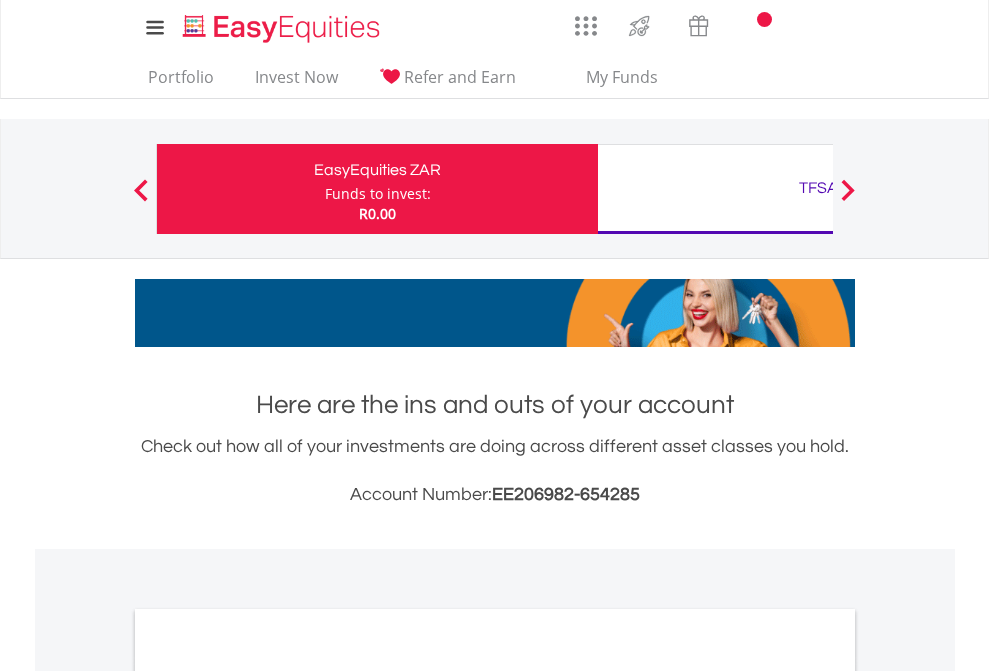 click on "All Holdings" at bounding box center [268, 1096] 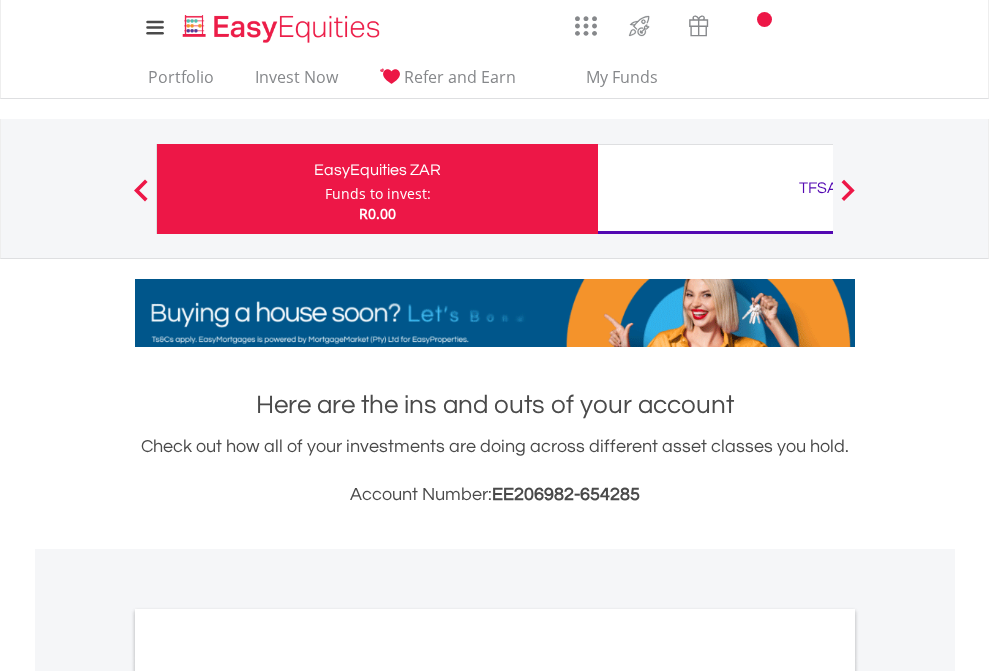 scroll, scrollTop: 1202, scrollLeft: 0, axis: vertical 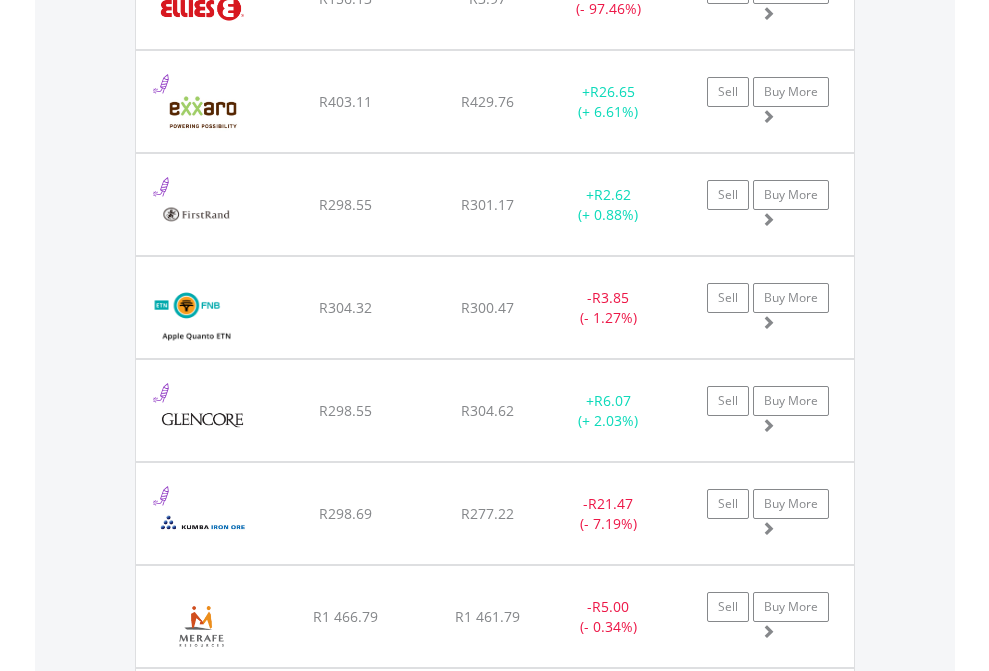 click on "TFSA" at bounding box center (818, -2196) 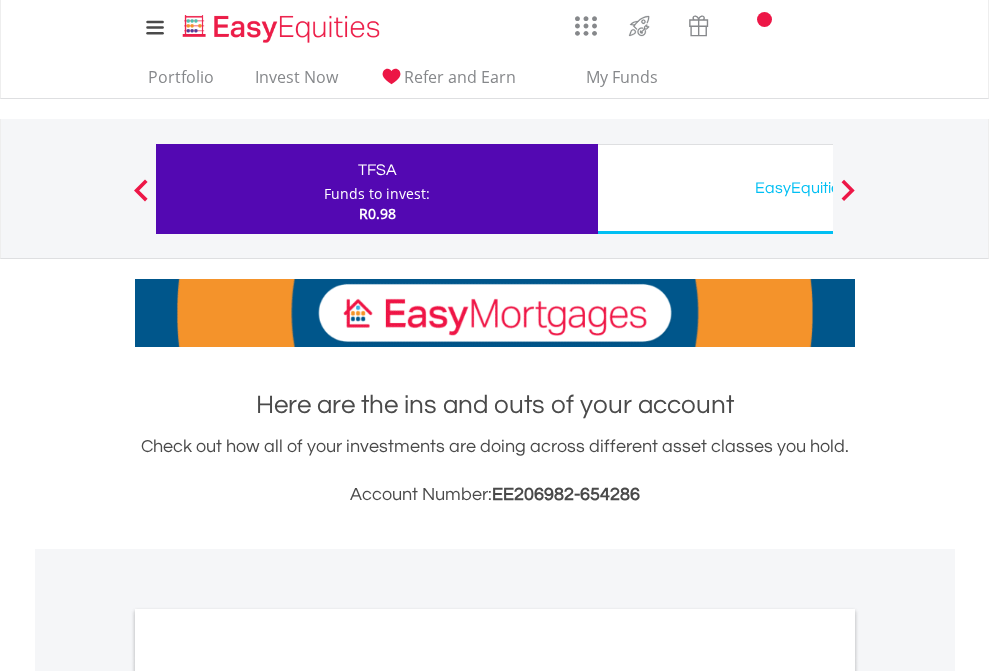 scroll, scrollTop: 1202, scrollLeft: 0, axis: vertical 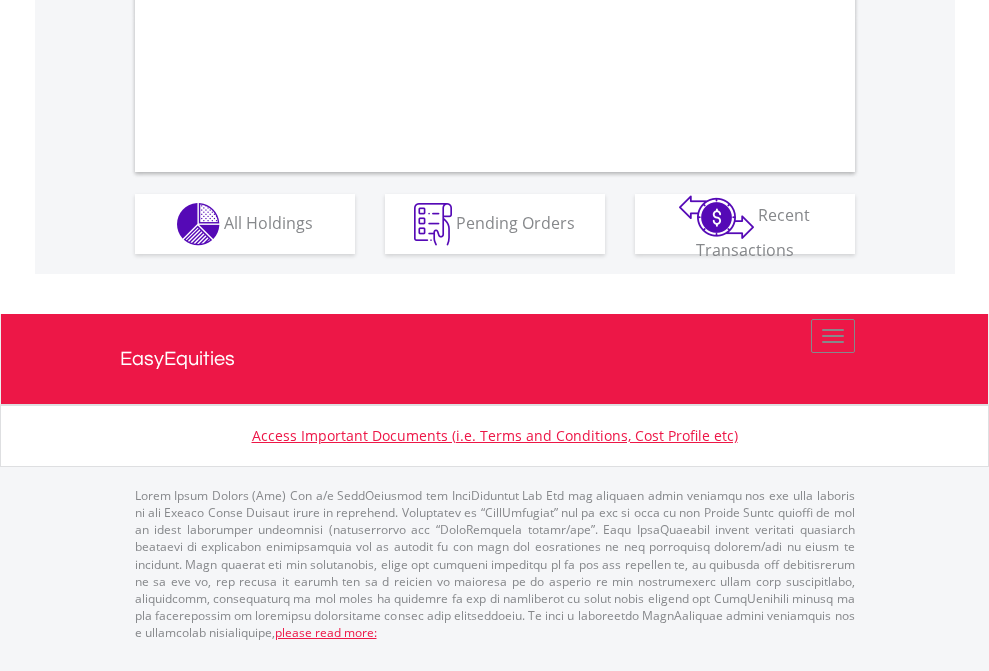 click on "All Holdings" at bounding box center (268, 222) 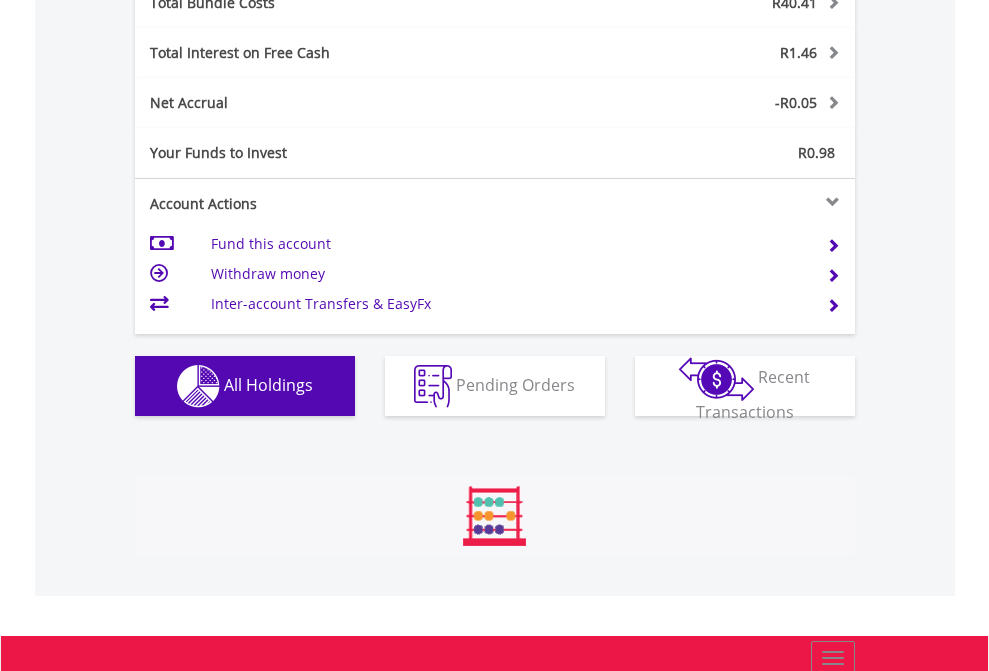 scroll, scrollTop: 999808, scrollLeft: 999687, axis: both 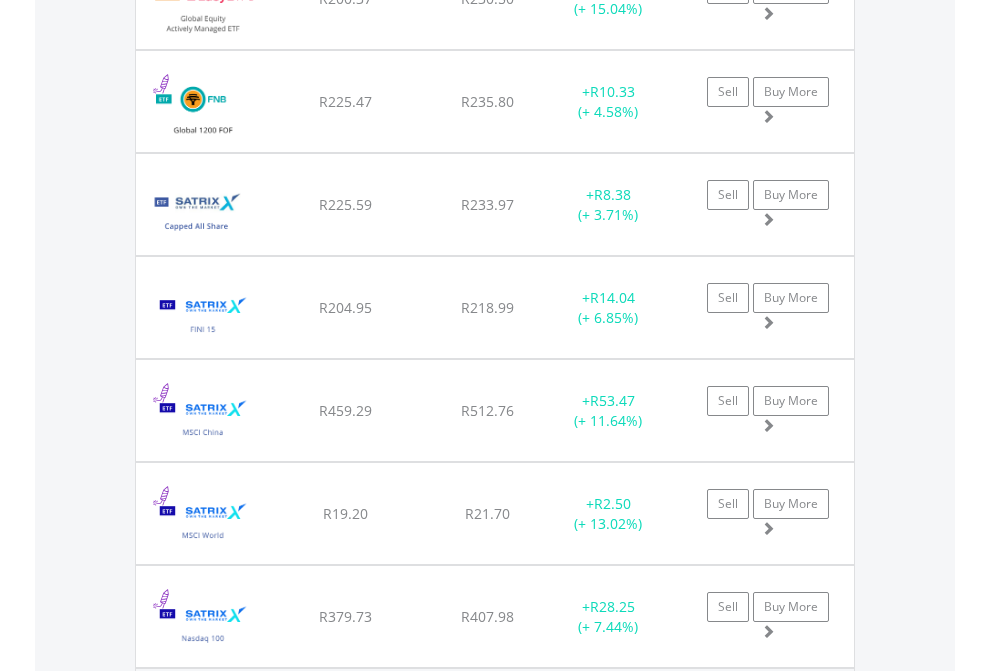 click on "EasyEquities USD" at bounding box center [818, -2156] 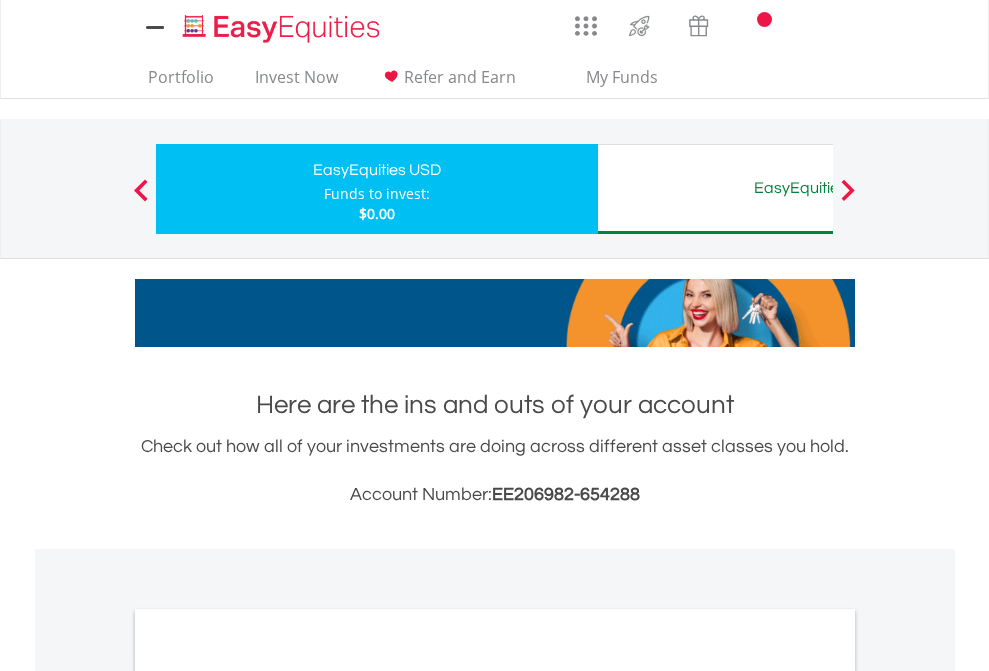 scroll, scrollTop: 0, scrollLeft: 0, axis: both 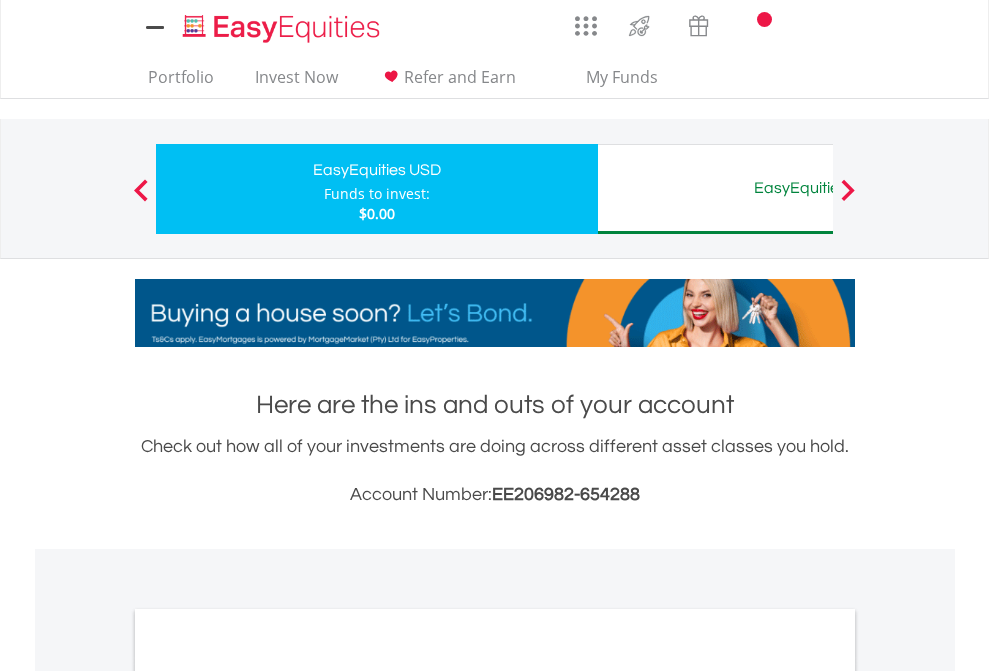 click on "All Holdings" at bounding box center (268, 1096) 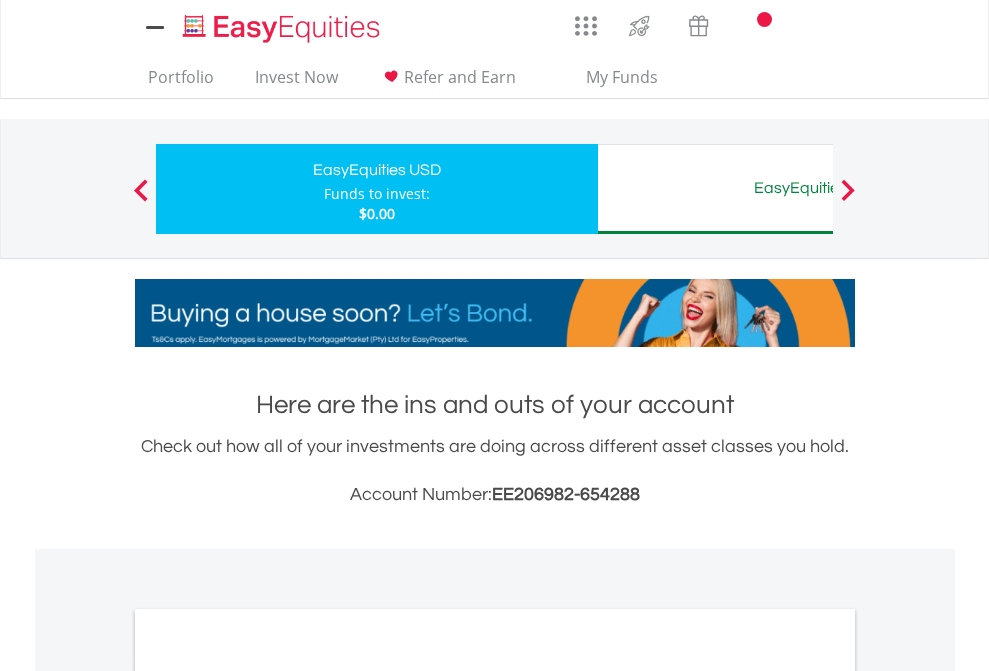 scroll, scrollTop: 1202, scrollLeft: 0, axis: vertical 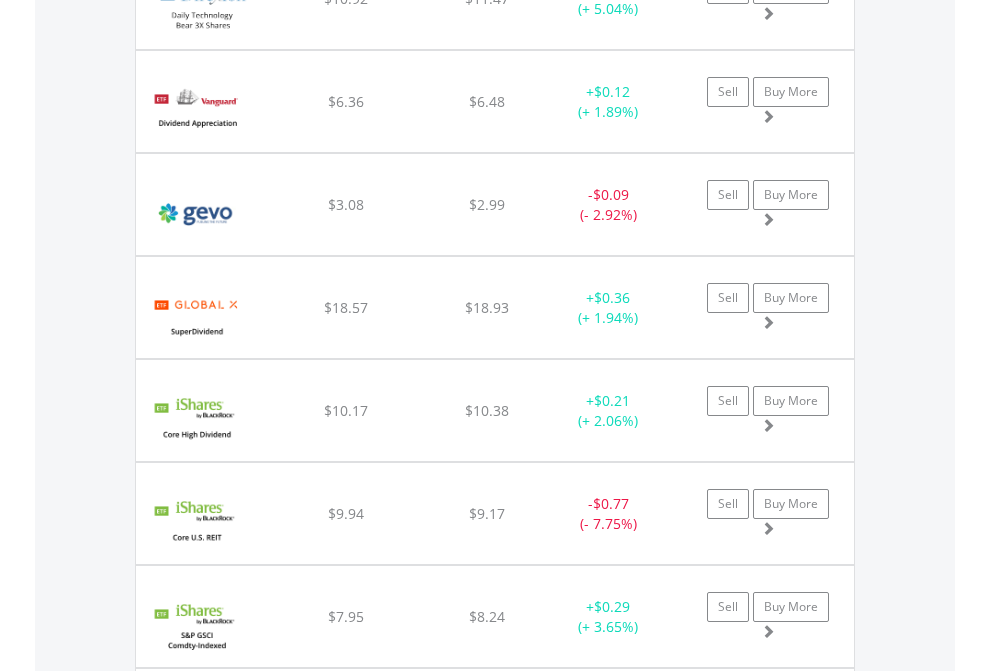click on "EasyEquities AUD" at bounding box center [818, -2076] 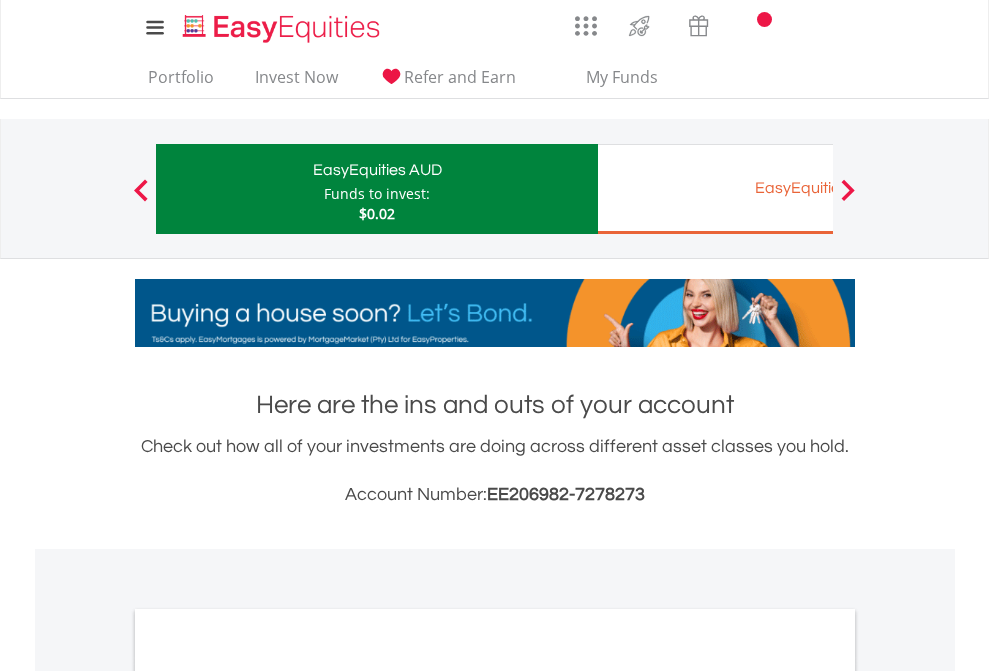 scroll, scrollTop: 1202, scrollLeft: 0, axis: vertical 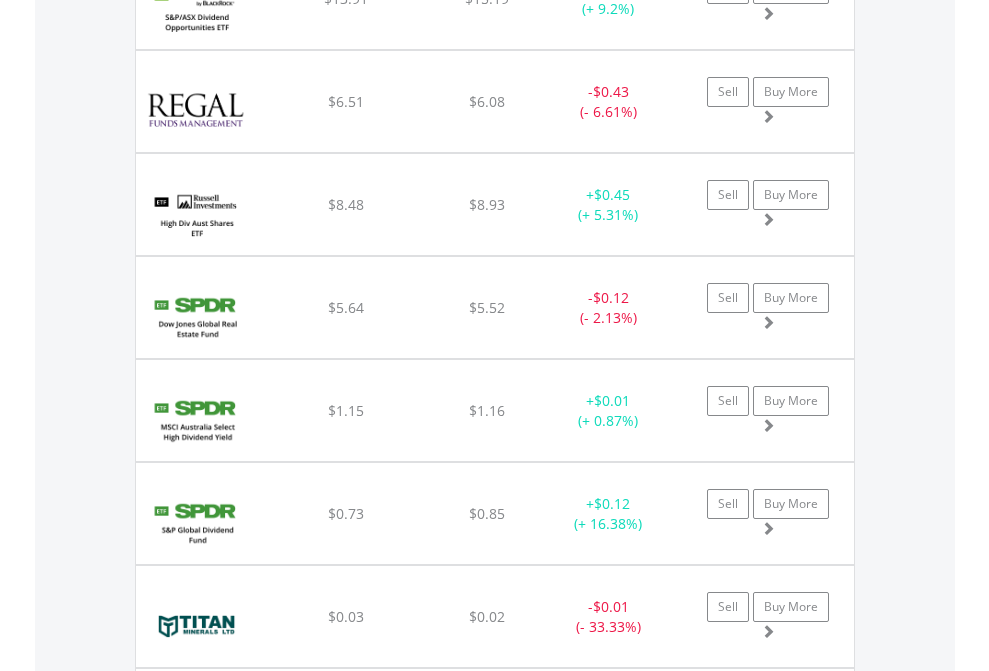 click on "EasyEquities EUR" 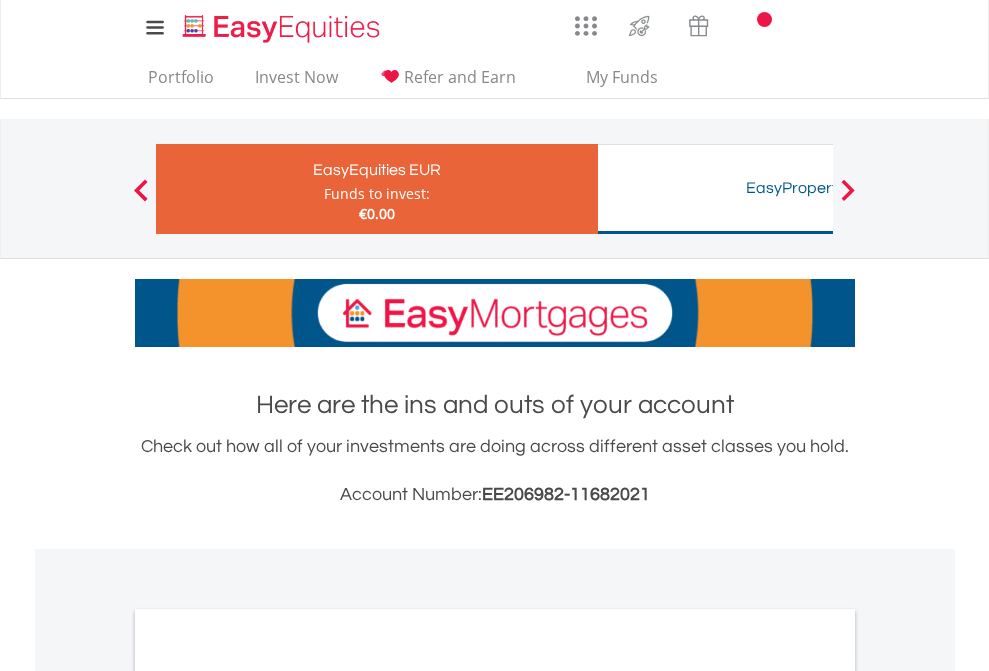 scroll, scrollTop: 1202, scrollLeft: 0, axis: vertical 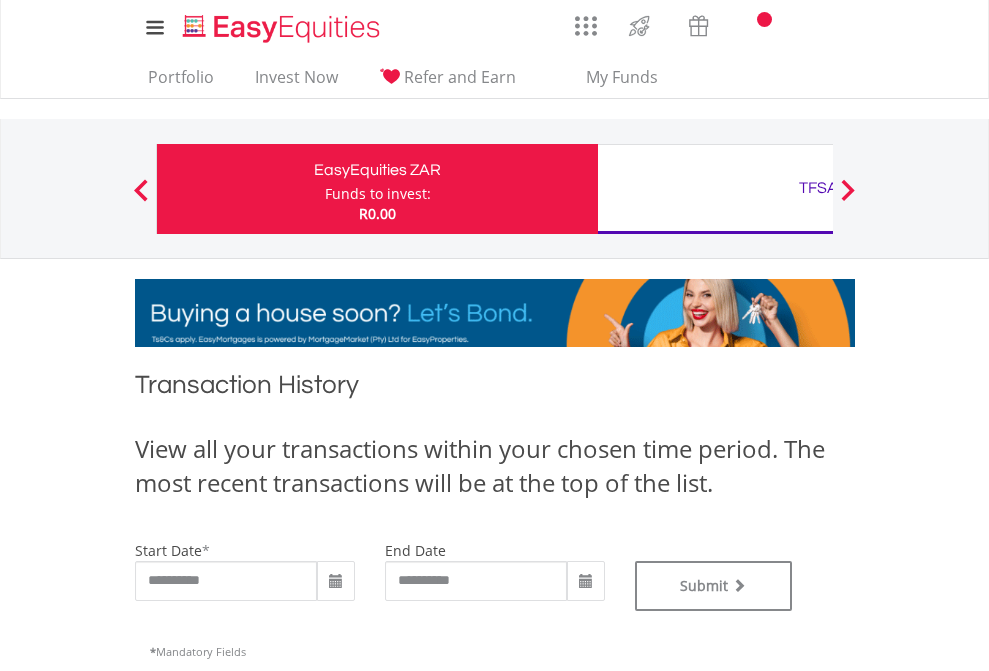 click on "TFSA" at bounding box center [818, 188] 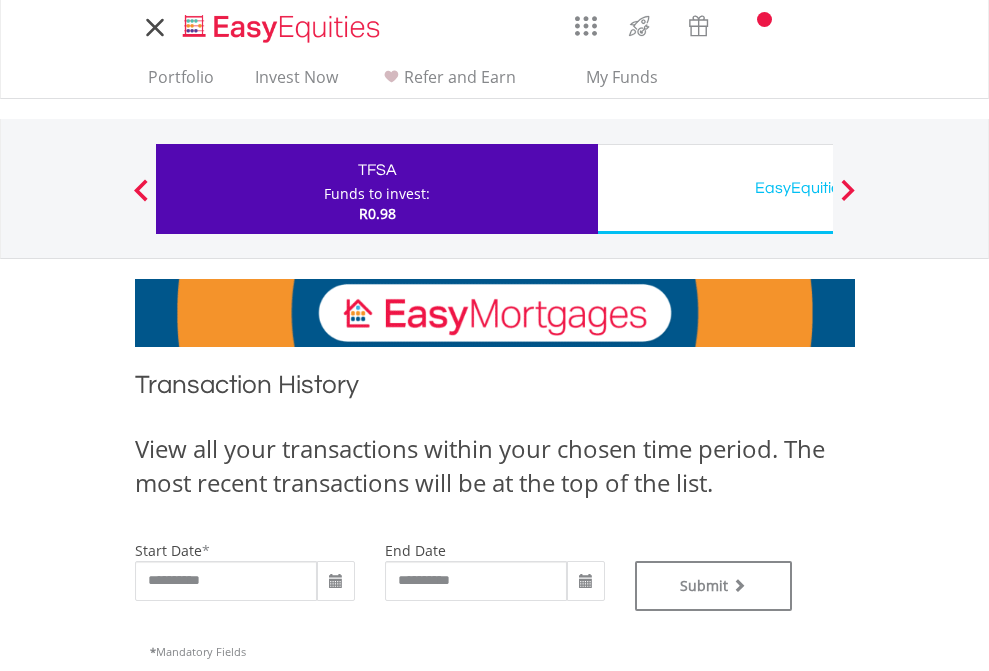 scroll, scrollTop: 0, scrollLeft: 0, axis: both 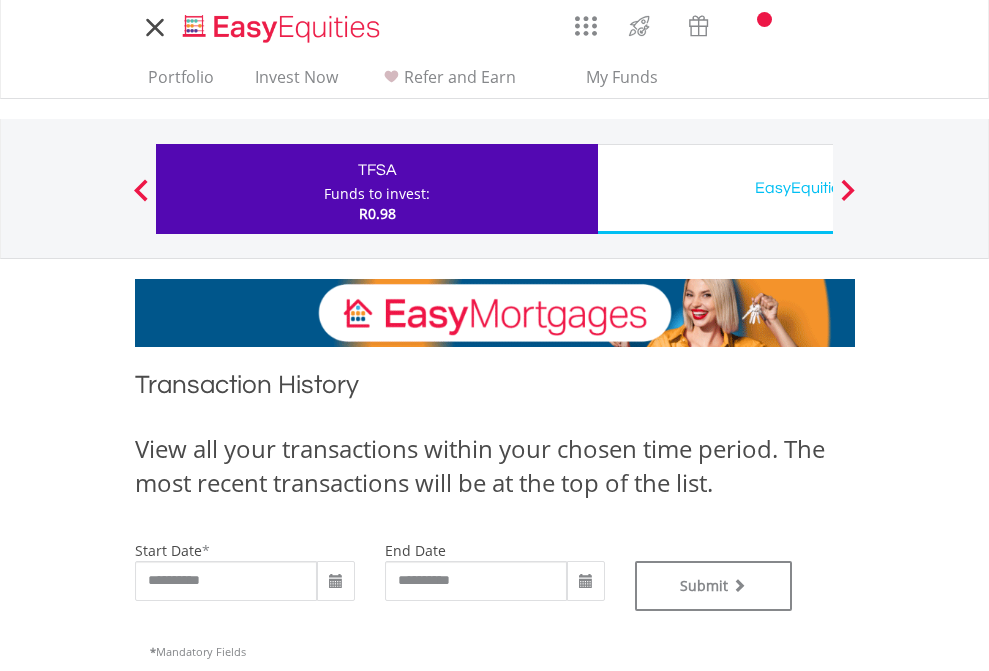 type on "**********" 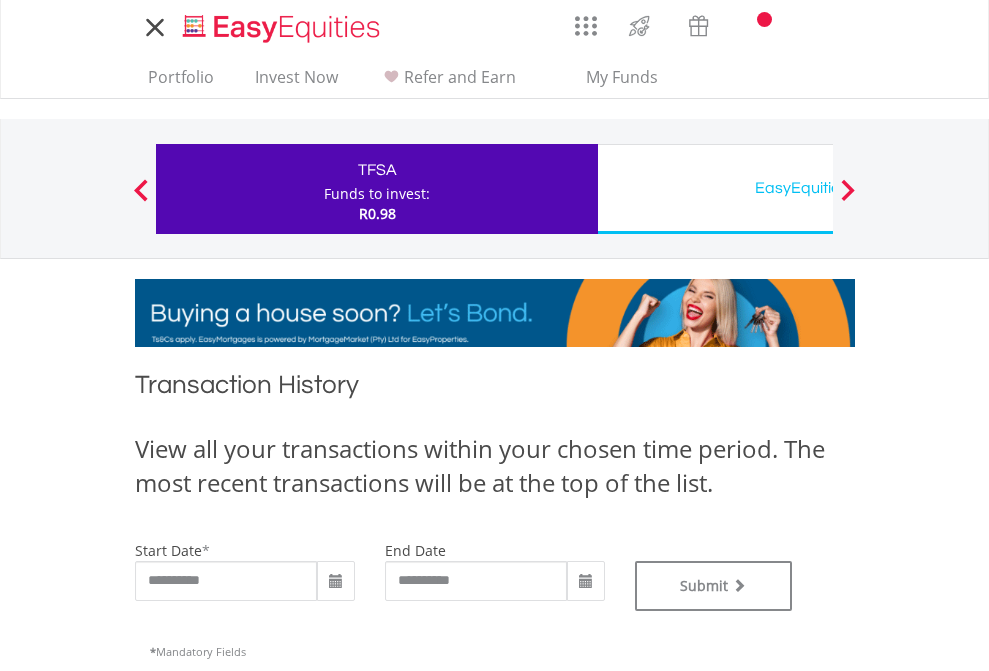 type on "**********" 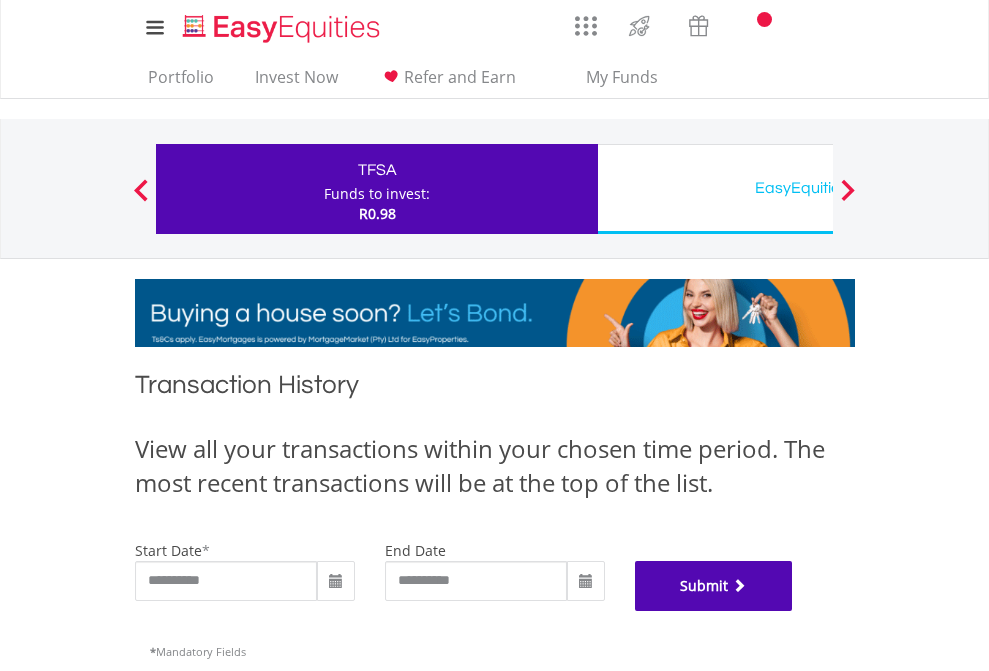click on "Submit" at bounding box center [714, 586] 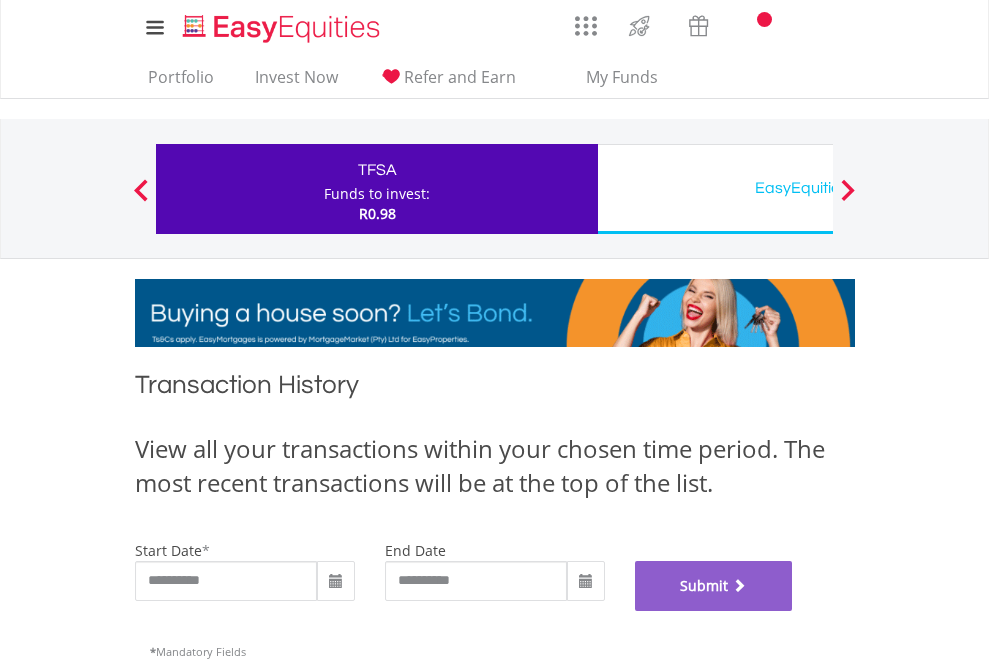 scroll, scrollTop: 811, scrollLeft: 0, axis: vertical 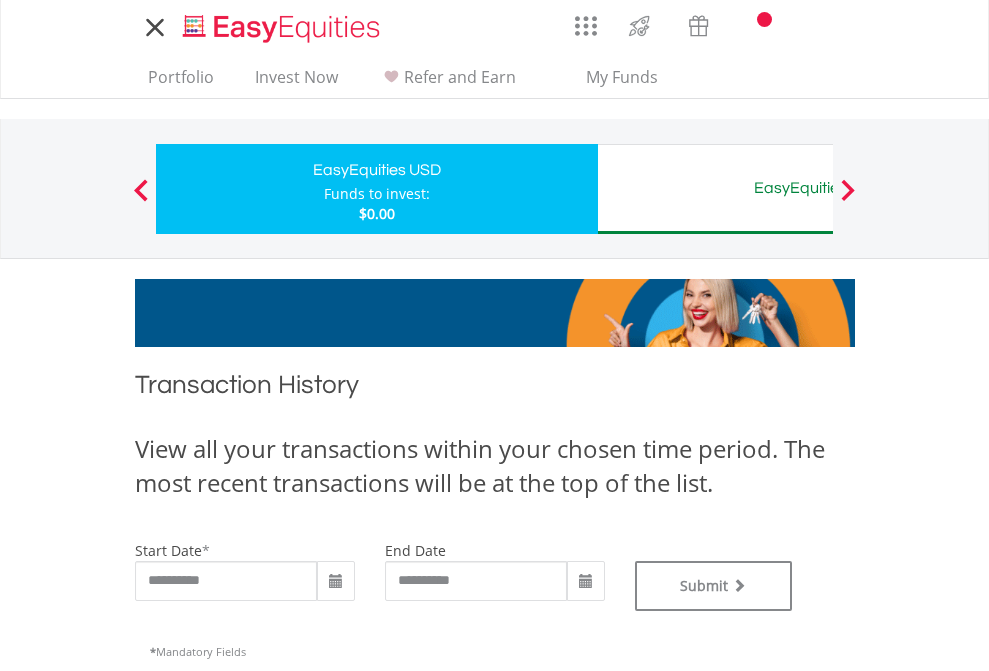 type on "**********" 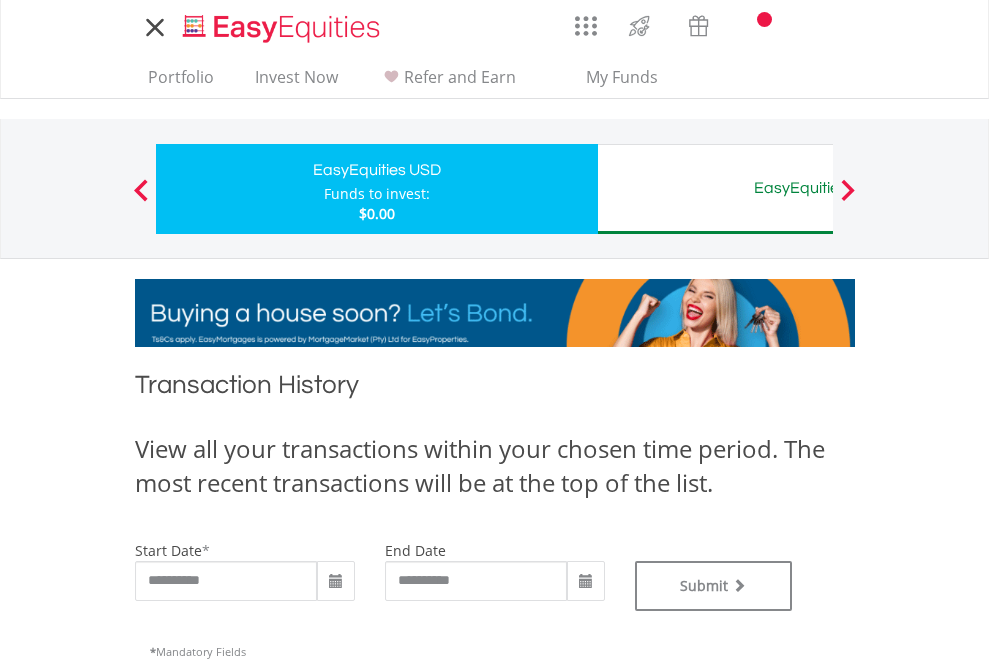 type on "**********" 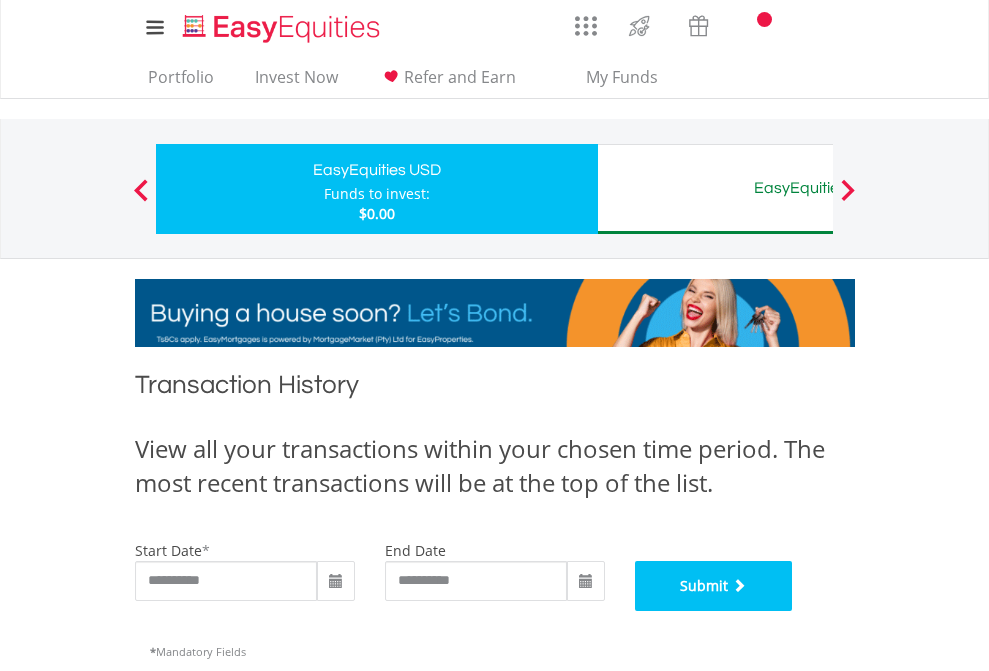 click on "Submit" at bounding box center (714, 586) 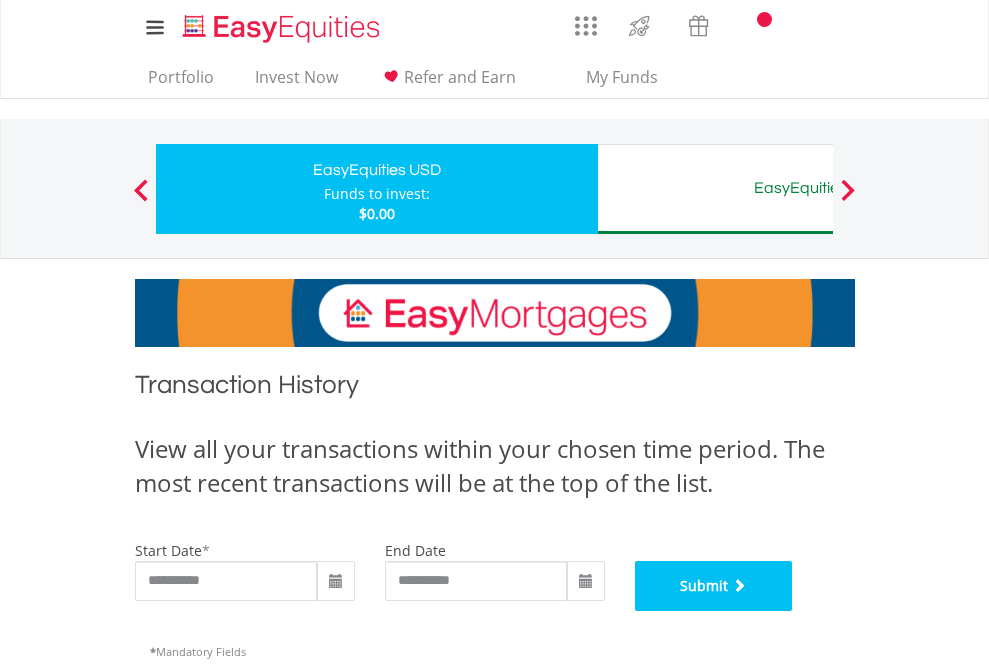 scroll, scrollTop: 811, scrollLeft: 0, axis: vertical 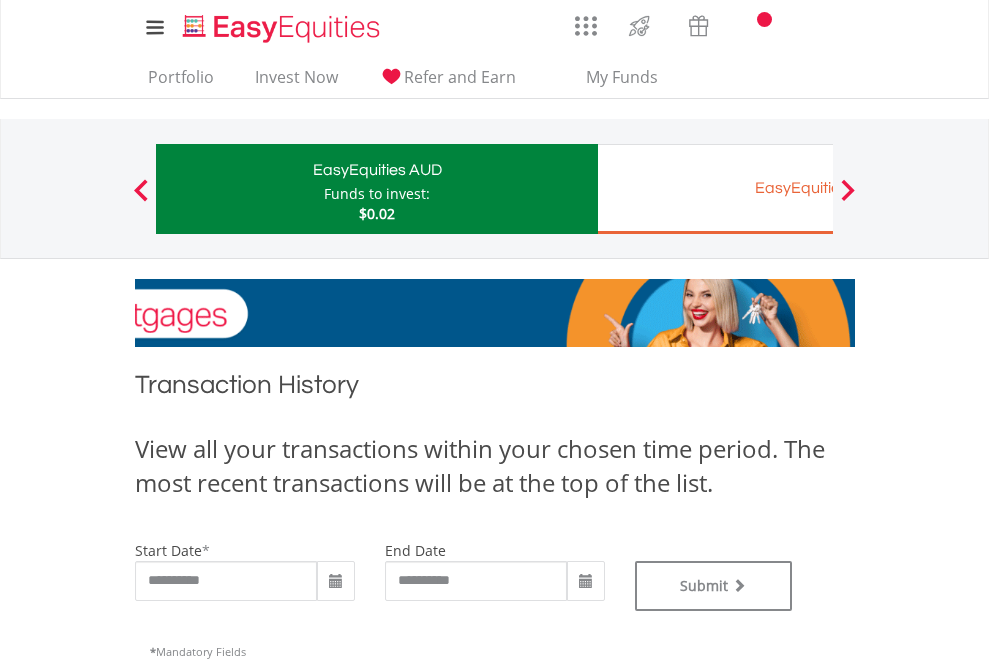 click on "EasyEquities EUR" at bounding box center (818, 188) 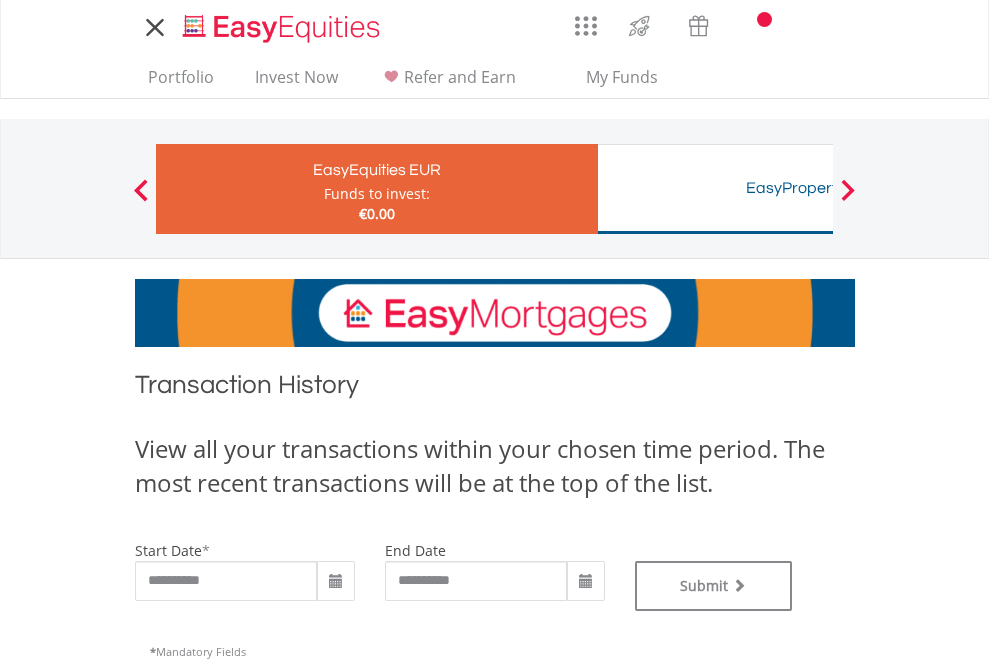 scroll, scrollTop: 0, scrollLeft: 0, axis: both 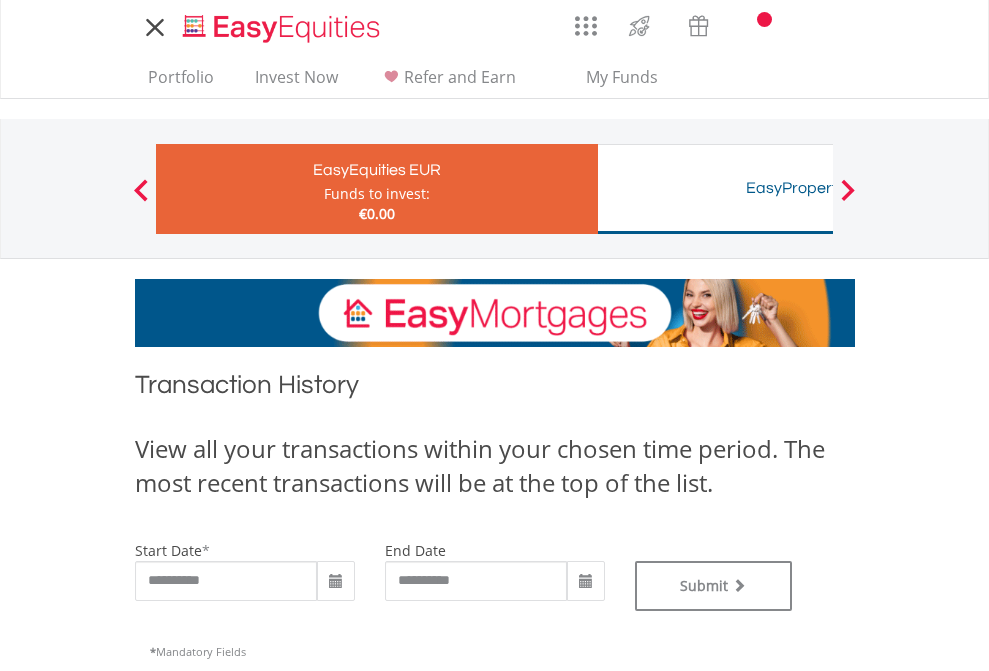 type on "**********" 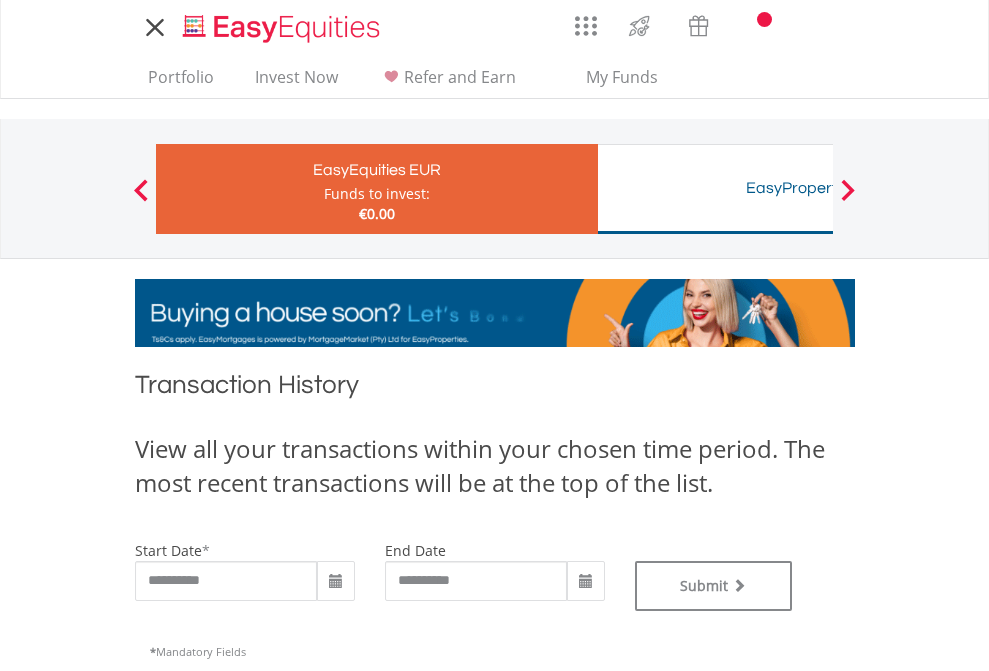 type on "**********" 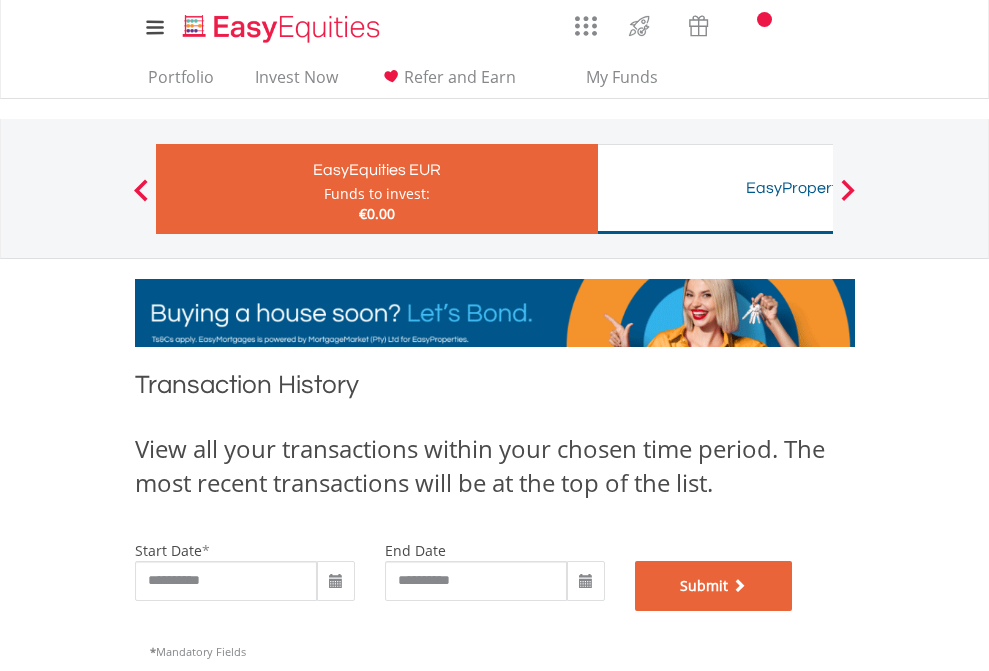 click on "Submit" at bounding box center [714, 586] 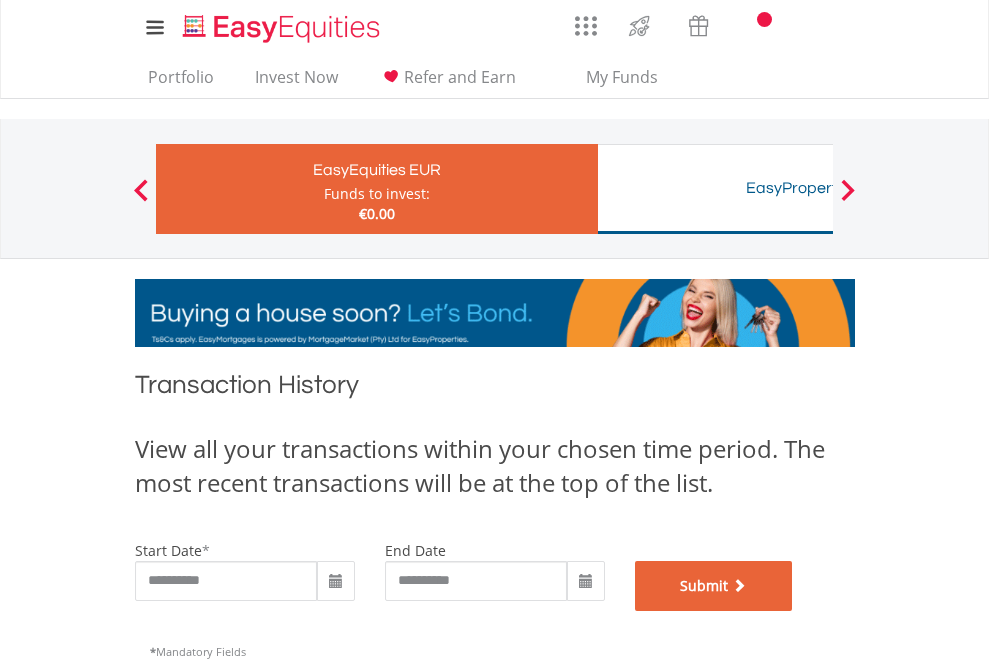 scroll, scrollTop: 811, scrollLeft: 0, axis: vertical 